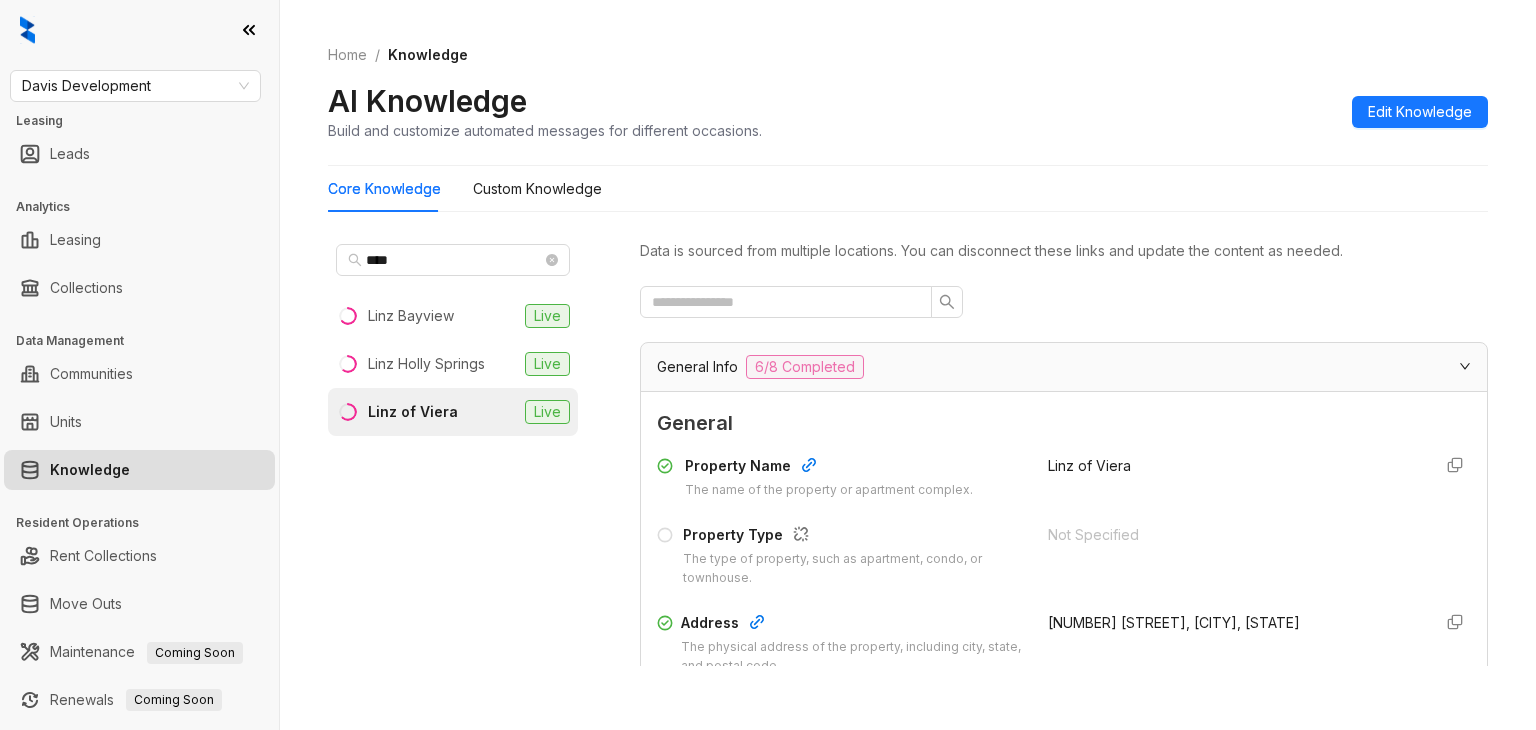 scroll, scrollTop: 0, scrollLeft: 0, axis: both 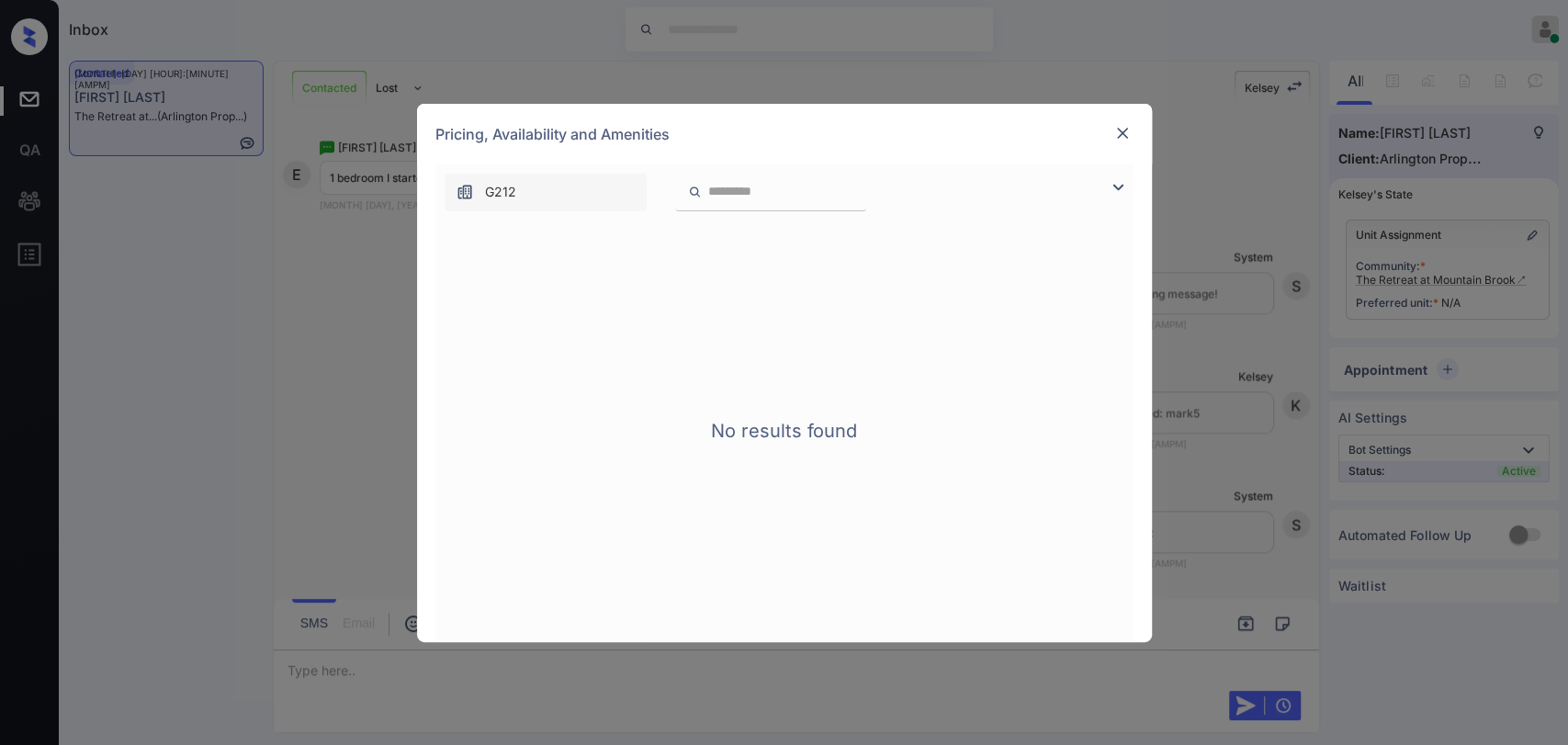 click at bounding box center [1122, 133] 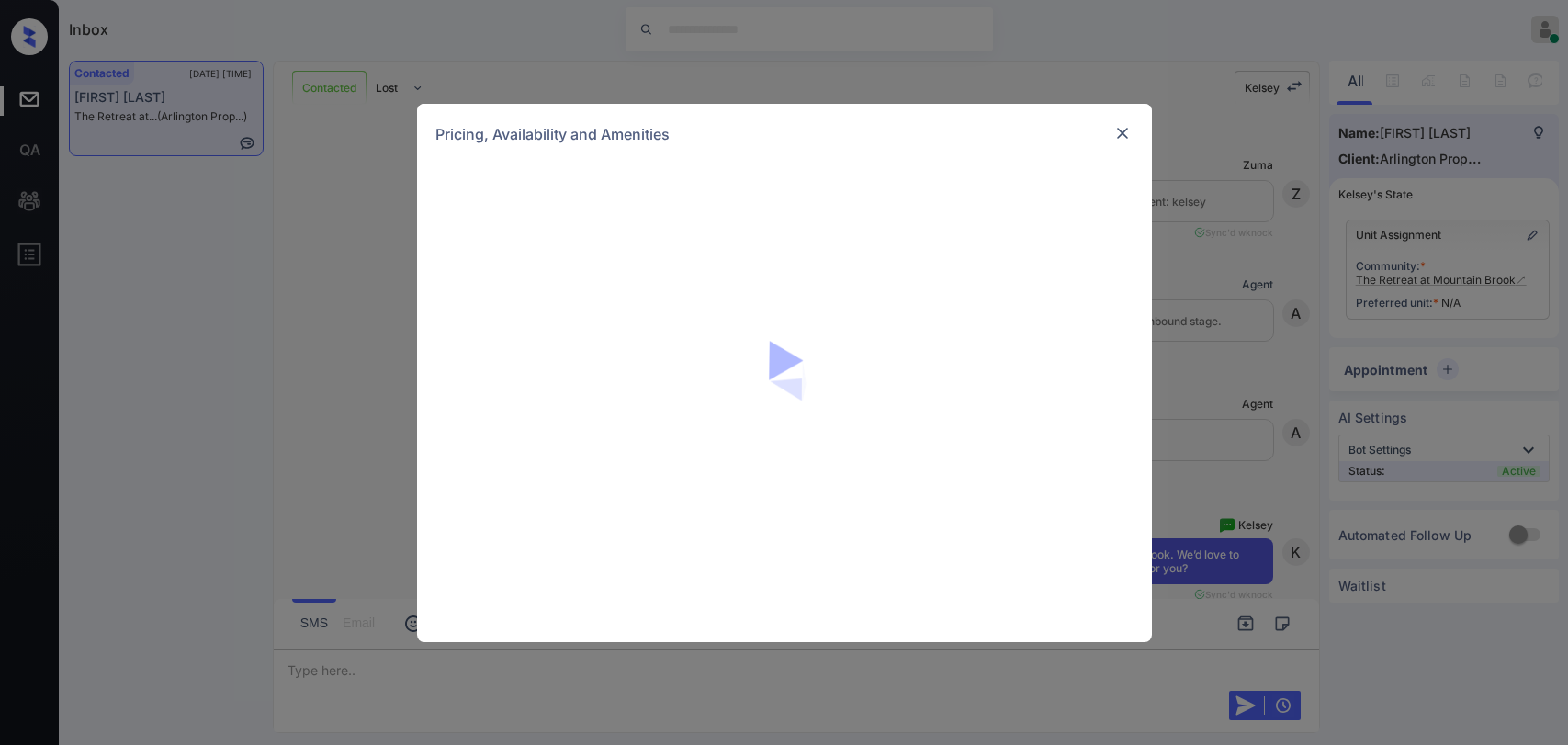 scroll, scrollTop: 0, scrollLeft: 0, axis: both 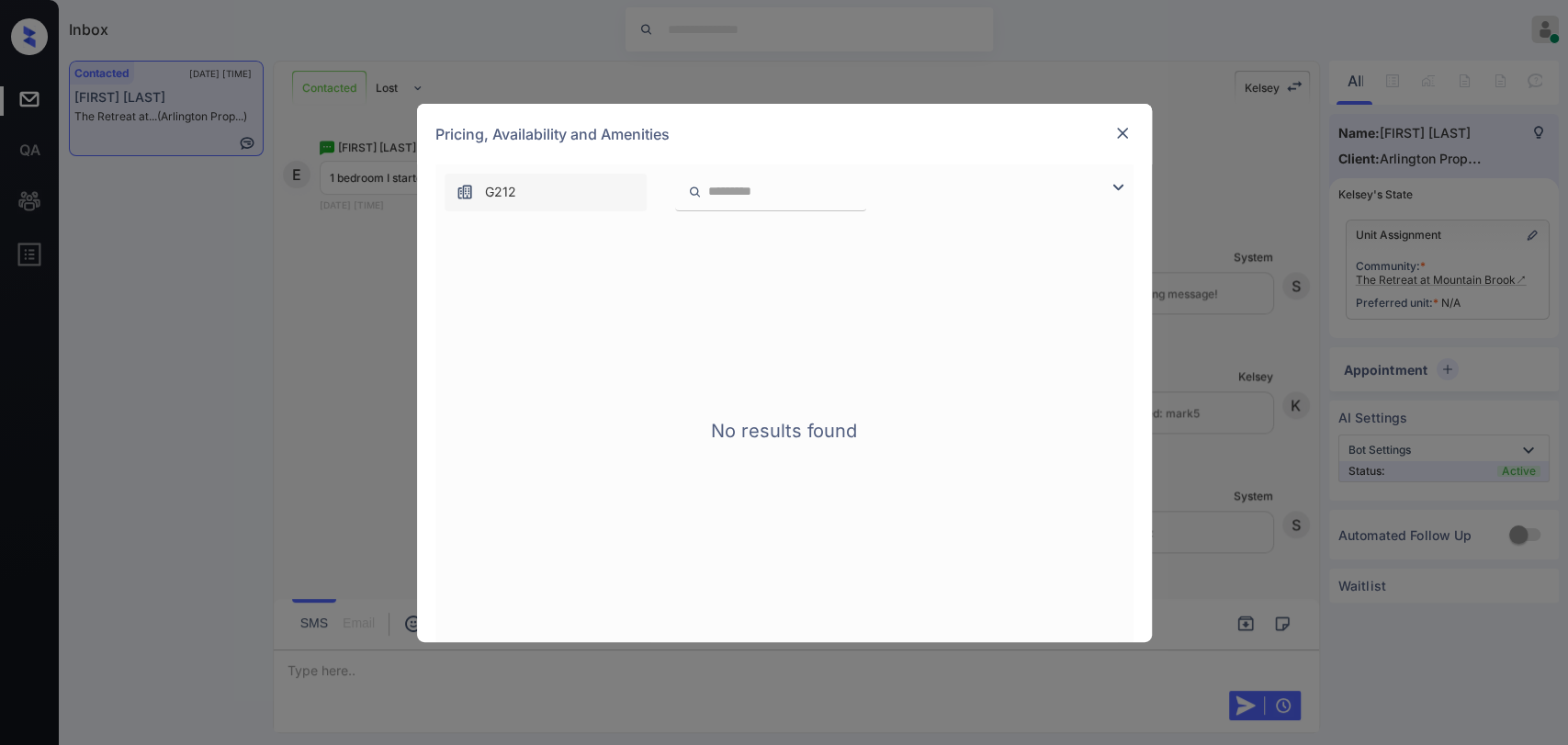 click at bounding box center (1122, 133) 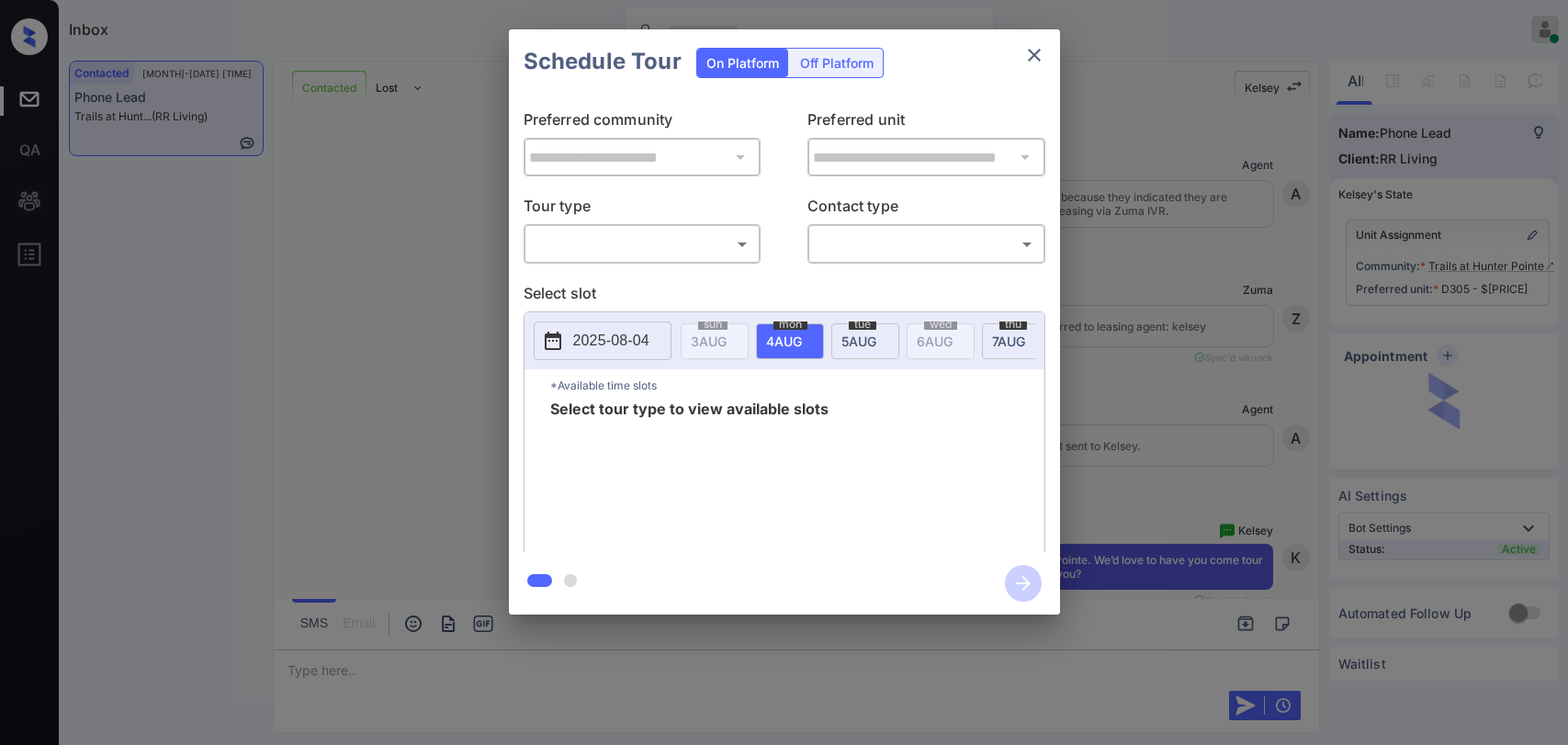 scroll, scrollTop: 0, scrollLeft: 0, axis: both 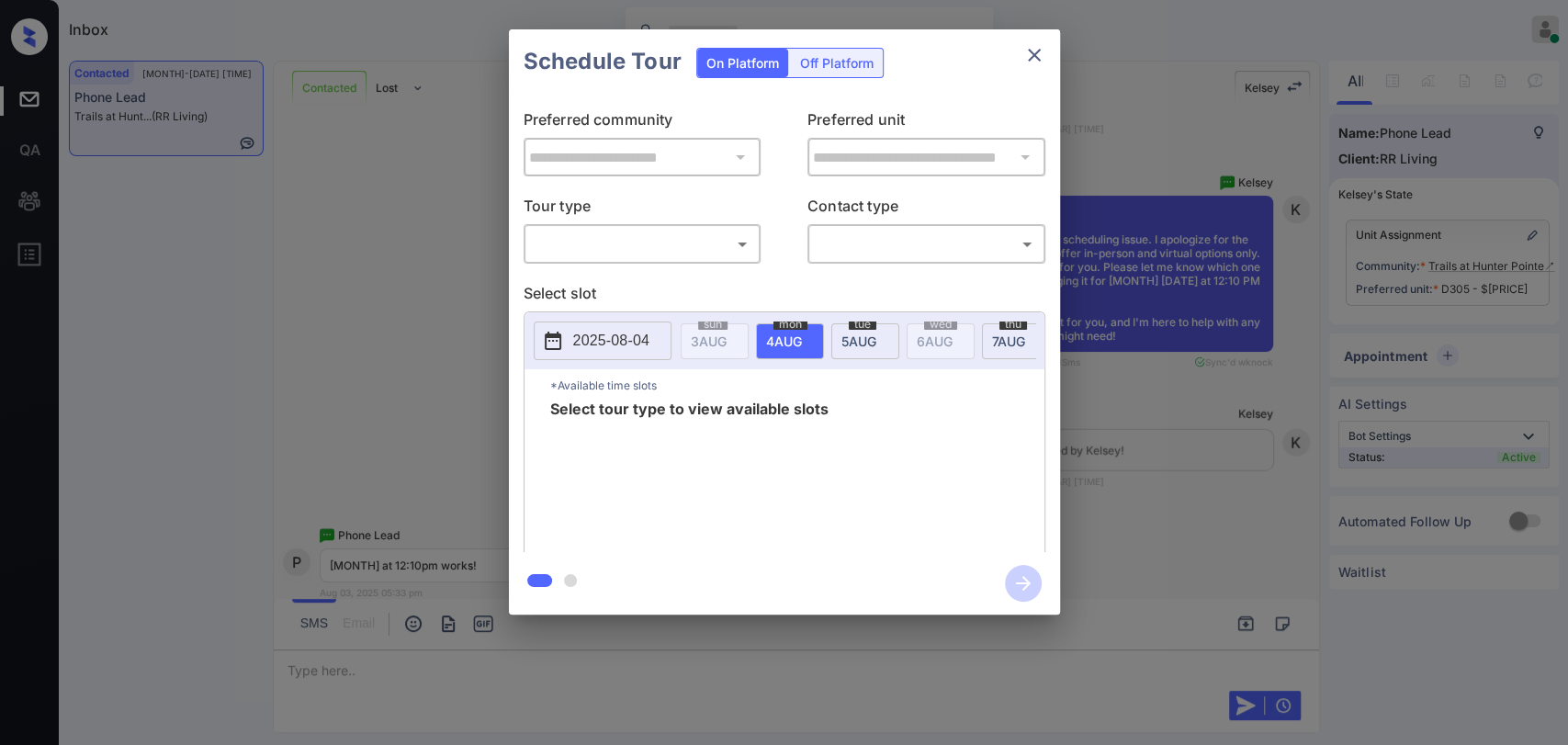 click on "Inbox [FIRST] [LAST] Online Set yourself   offline Set yourself   on break Profile Switch to  dark  mode Sign out Contacted [MONTH]-[DAY] [TIME]   Phone Lead Trails at Hunt...  (RR Living) Contacted Lost Lead Sentiment: Angry Upon sliding the acknowledgement:  Lead will move to lost stage. * ​ SMS and call option will be set to opt out. AFM will be turned off for the lead. [FIRST] New Message Agent Lead created because they indicated they are interested in leasing via Zuma IVR. [MONTH] [DAY], [YEAR] [TIME] A New Message Zuma Lead transferred to leasing agent: [FIRST] [MONTH] [DAY], [YEAR] [TIME]  Sync'd w  knock Z New Message Agent AFM Request sent to [FIRST]. [MONTH] [DAY], [YEAR] [TIME] A New Message [FIRST] Hi . This is [FIRST] with Trails at Hunter Pointe. We’d love to have you come tour with us. What’s a good day and time for you? [MONTH] [DAY], [YEAR] [TIME]   | TemplateAFMSms  Sync'd w  knock K New Message [FIRST] Lead archived by [FIRST]! [MONTH] [DAY], [YEAR] [TIME] K New Message IVR Notes Note: [MONTH] [DAY], [YEAR] [TIME]  Sync'd w  knock I" at bounding box center (784, 372) 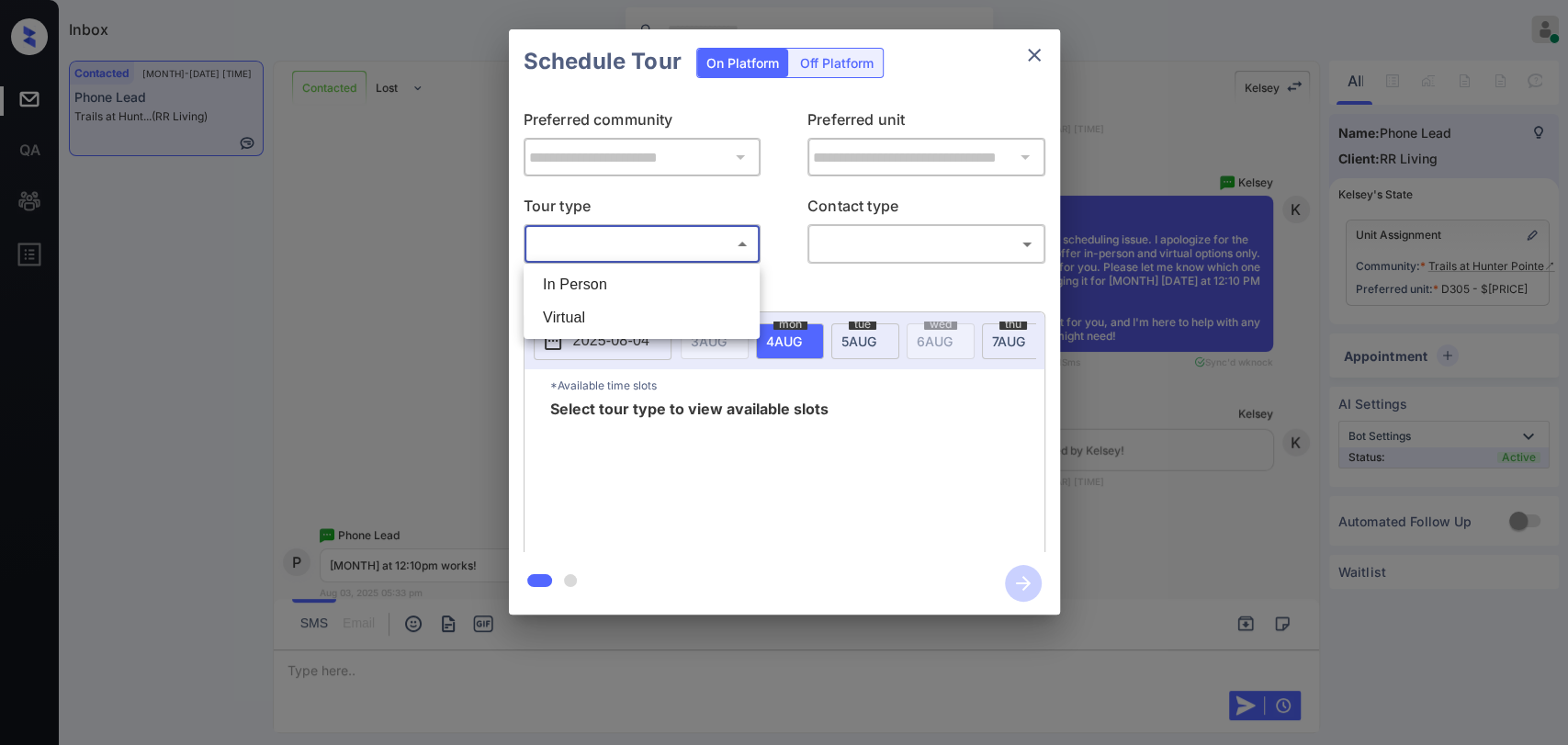 click on "In Person" at bounding box center [641, 285] 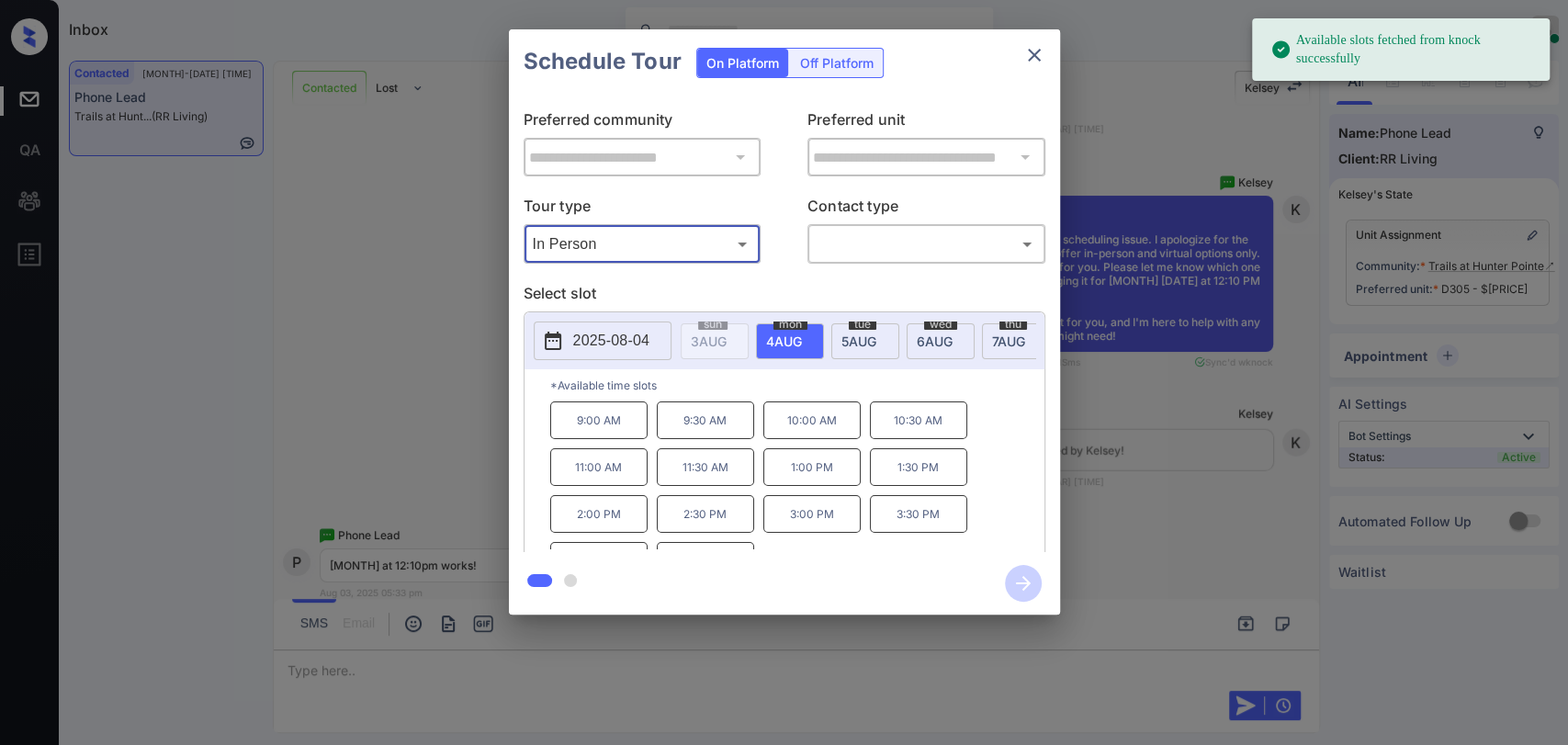 click on "2025-08-04" at bounding box center [611, 341] 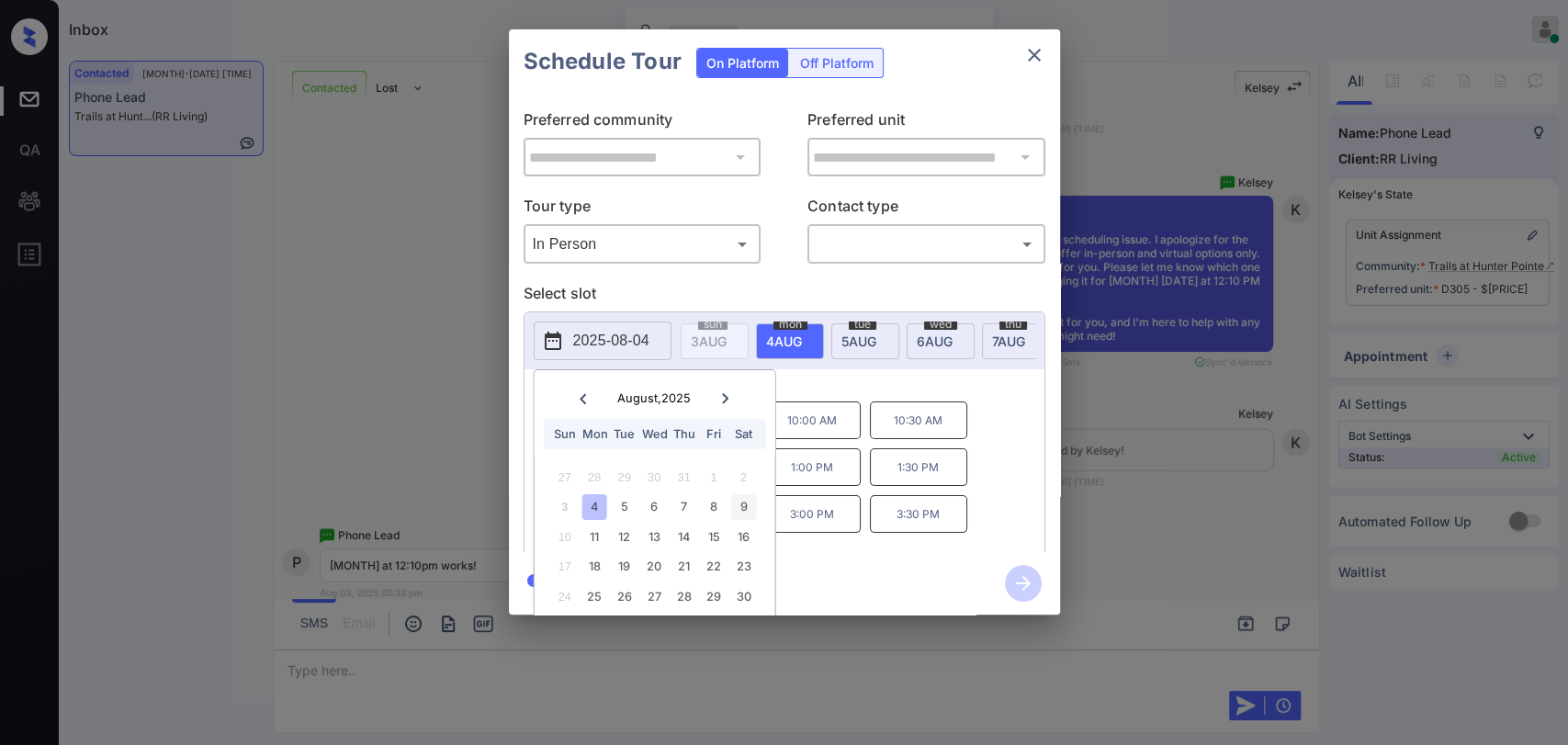 click on "9" at bounding box center (743, 506) 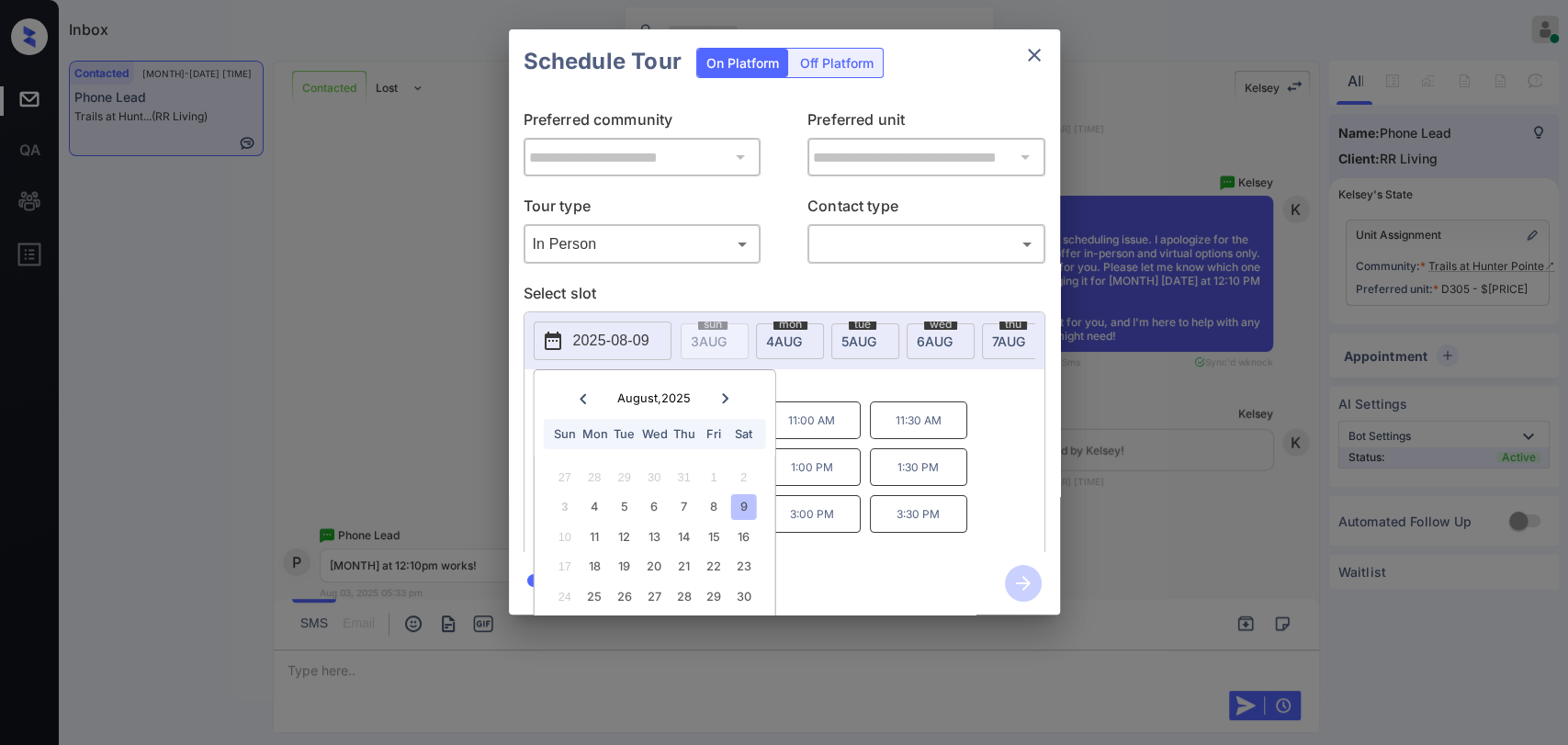 click on "*Available time slots" at bounding box center (797, 385) 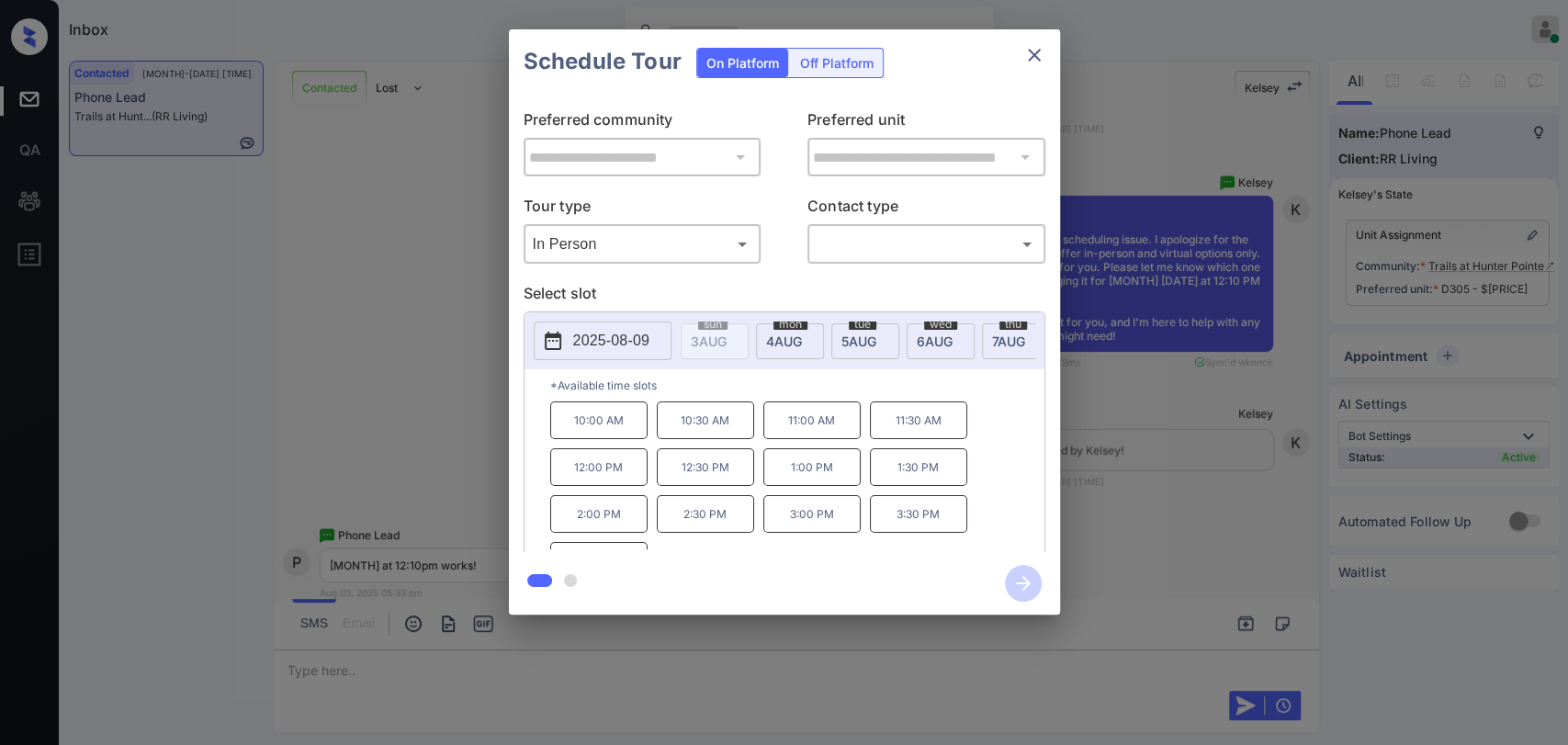 click on "**********" at bounding box center [784, 322] 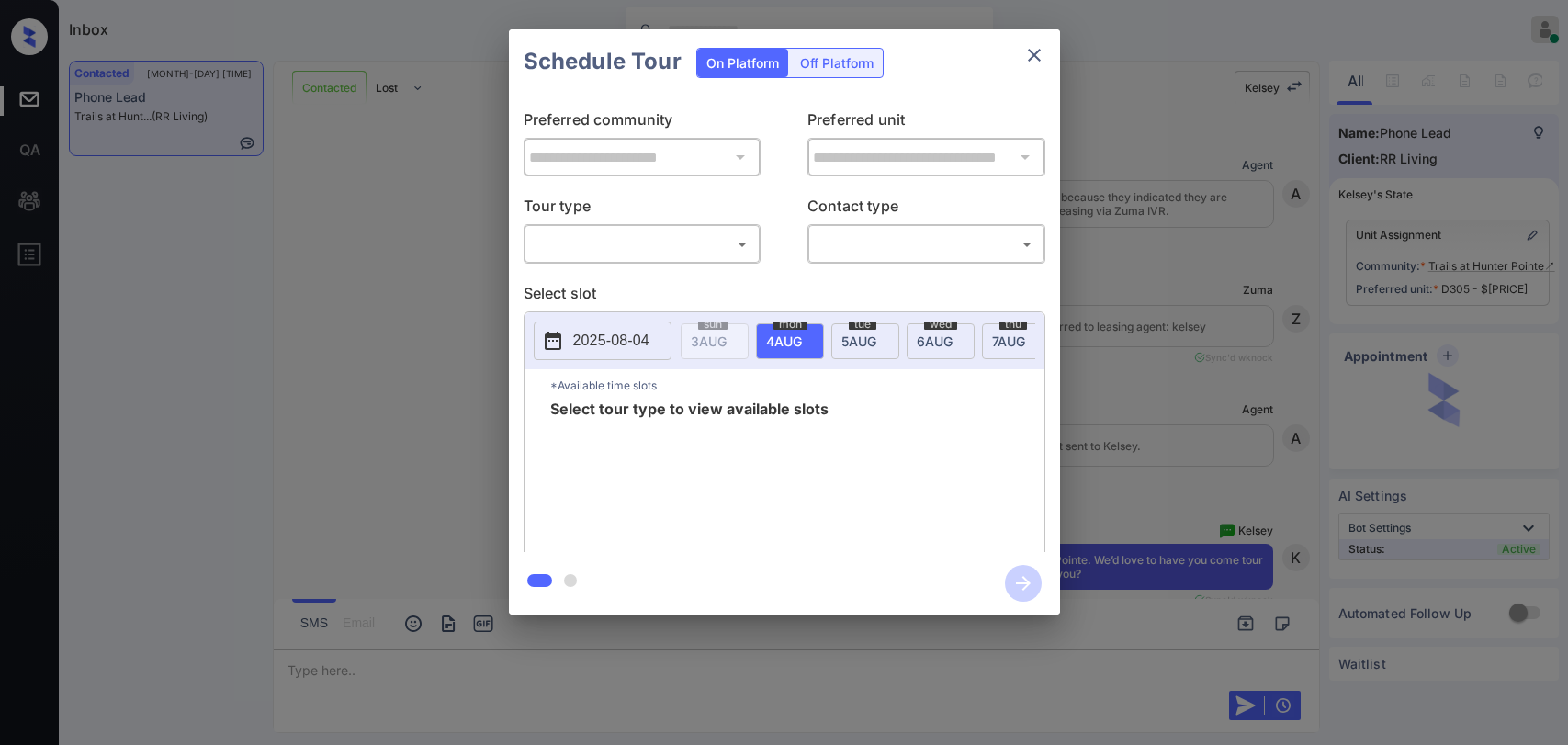 scroll, scrollTop: 0, scrollLeft: 0, axis: both 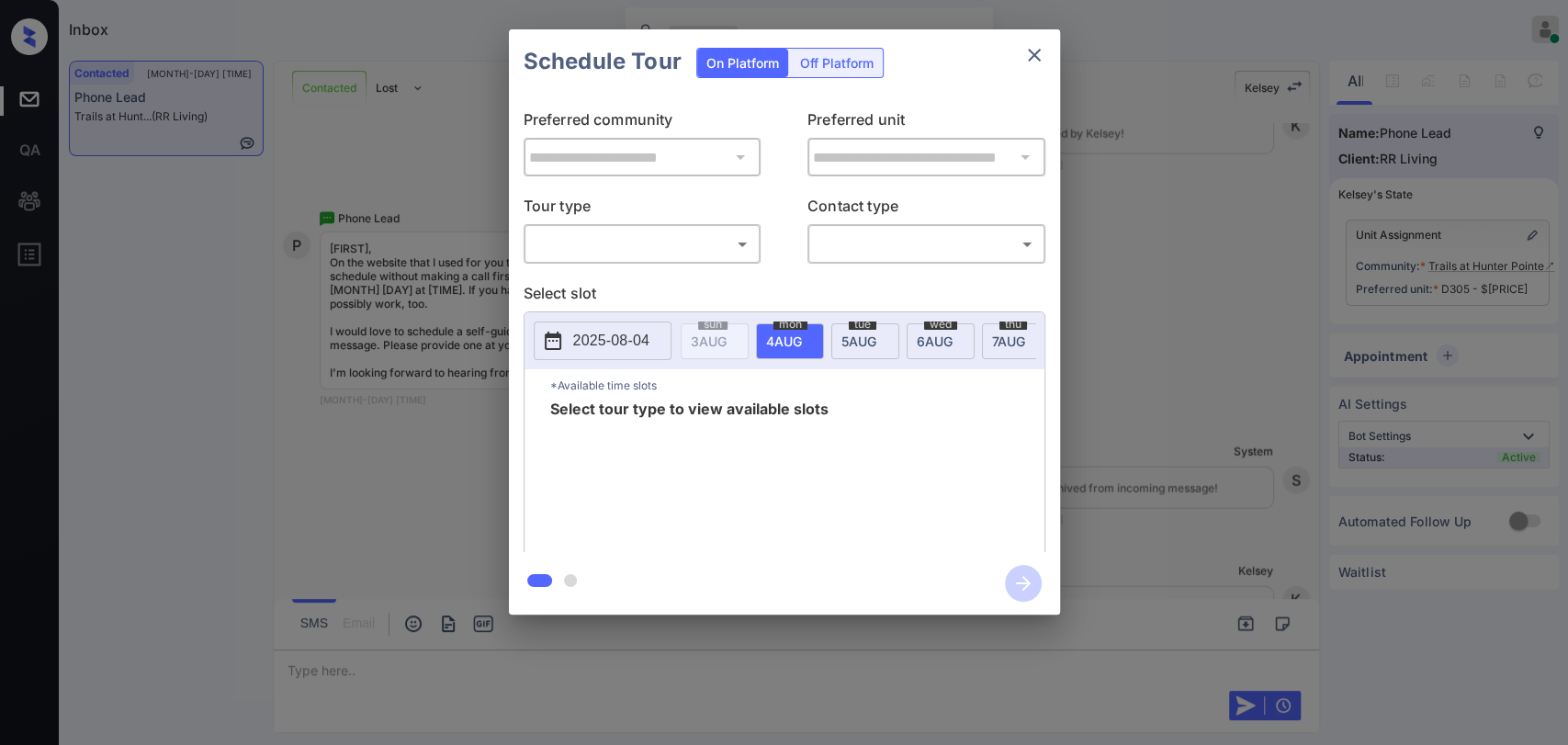 click on "Inbox [FIRST] [LAST] Online Set yourself   offline Set yourself   on break Profile Switch to  dark  mode Sign out Contacted [MONTH]-[DAY] [TIME]   Phone Lead Trails at Hunt...  (RR Living) Contacted Lost Lead Sentiment: Angry Upon sliding the acknowledgement:  Lead will move to lost stage. * ​ SMS and call option will be set to opt out. AFM will be turned off for the lead. [FIRST] New Message Agent Lead created because they indicated they are interested in leasing via Zuma IVR. [MONTH] [DAY], [YEAR] [TIME] A New Message Zuma Lead transferred to leasing agent: [FIRST] [MONTH] [DAY], [YEAR] [TIME]  Sync'd w  knock Z New Message Agent AFM Request sent to [FIRST]. [MONTH] [DAY], [YEAR] [TIME] A New Message [FIRST] Hi . This is [FIRST] with Trails at Hunter Pointe. We’d love to have you come tour with us. What’s a good day and time for you? [MONTH] [DAY], [YEAR] [TIME]   | TemplateAFMSms  Sync'd w  knock K New Message [FIRST] Lead archived by [FIRST]! [MONTH] [DAY], [YEAR] [TIME] K New Message IVR Notes Note: [MONTH] [DAY], [YEAR] [TIME]  Sync'd w  knock I" at bounding box center (784, 372) 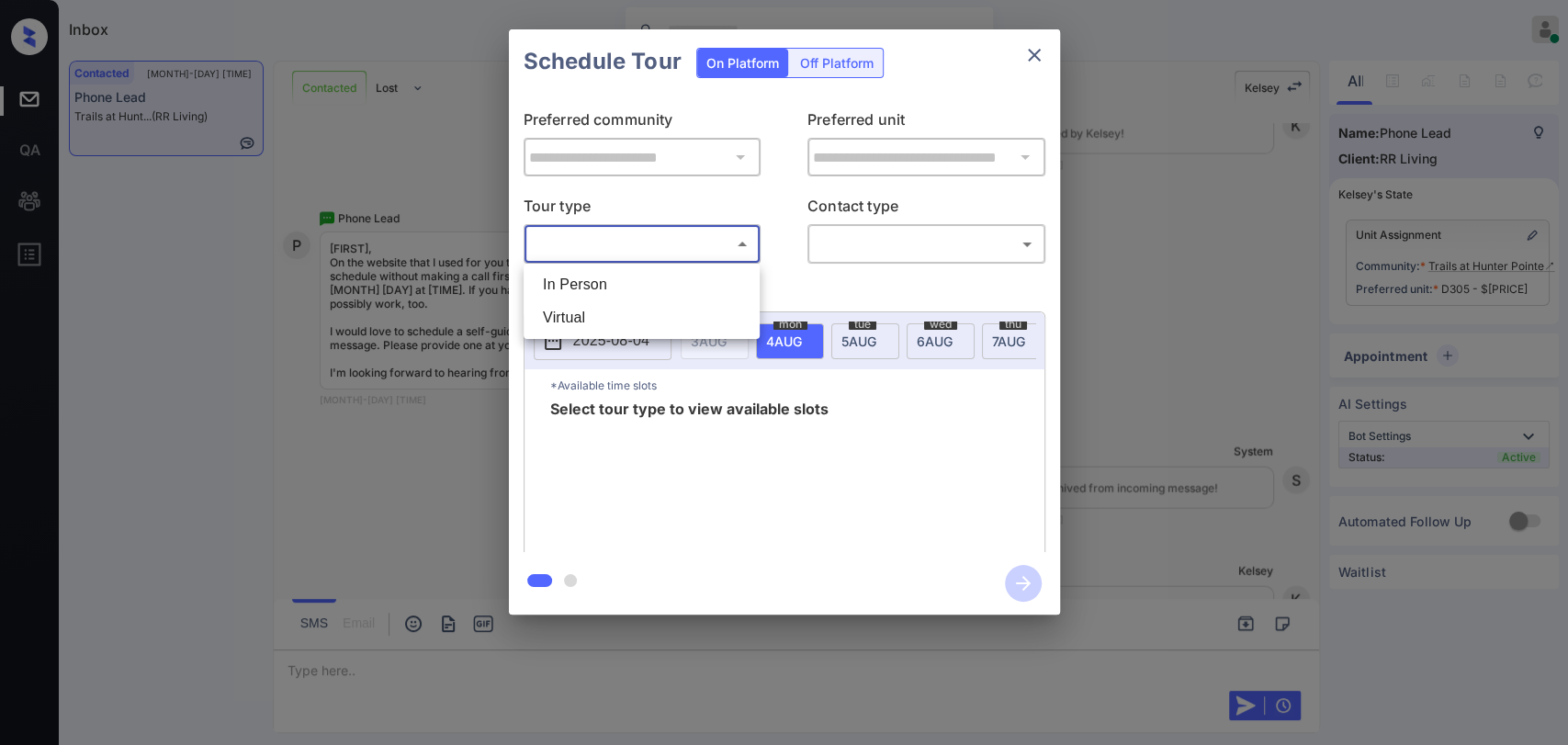 click on "In Person" at bounding box center [641, 285] 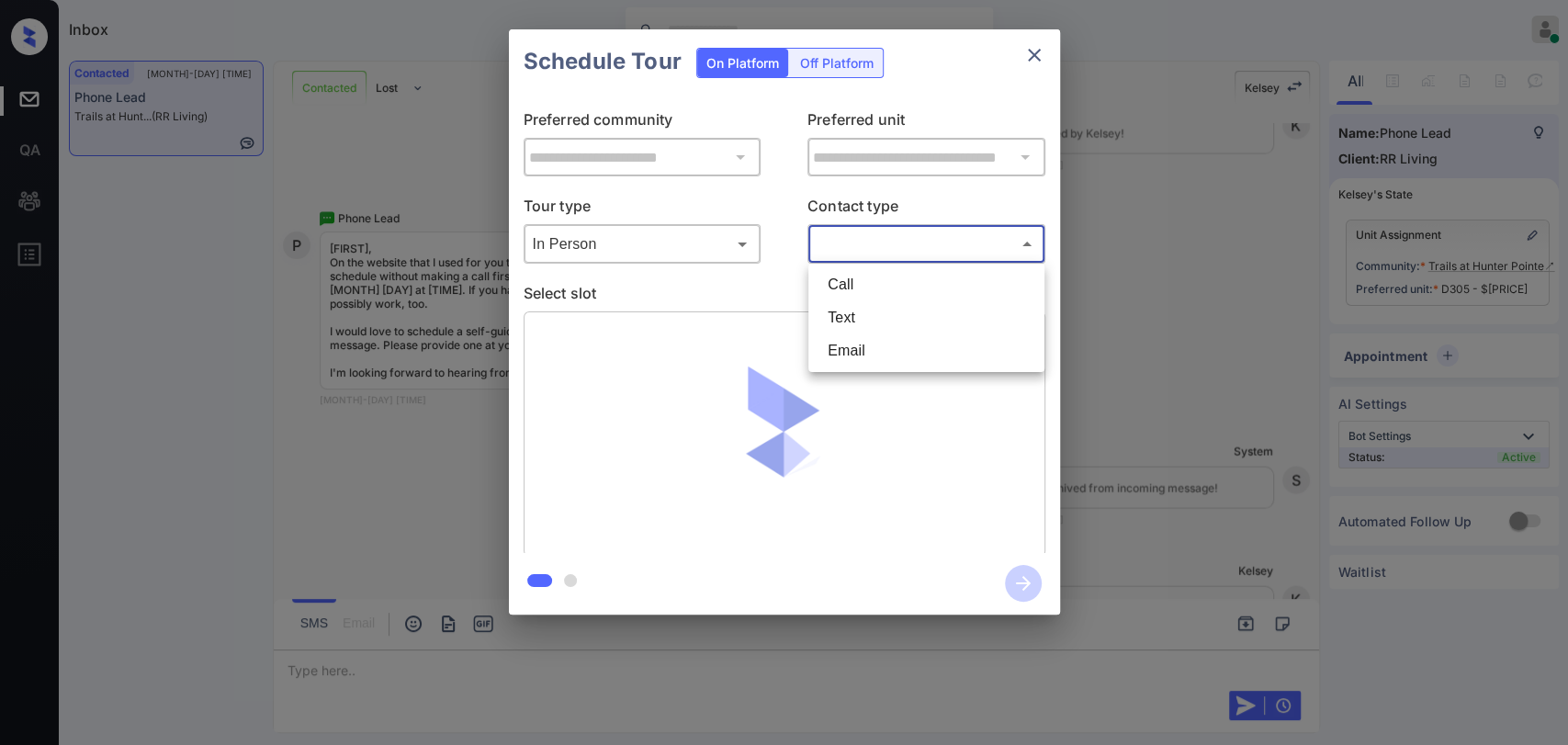 click on "Inbox [FIRST] [LAST] Online Set yourself   offline Set yourself   on break Profile Switch to  dark  mode Sign out Contacted [MONTH]-[DAY] [TIME]   Phone Lead Trails at Hunt...  (RR Living) Contacted Lost Lead Sentiment: Angry Upon sliding the acknowledgement:  Lead will move to lost stage. * ​ SMS and call option will be set to opt out. AFM will be turned off for the lead. [FIRST] New Message Agent Lead created because they indicated they are interested in leasing via Zuma IVR. [MONTH] [DAY], [YEAR] [TIME] A New Message Zuma Lead transferred to leasing agent: [FIRST] [MONTH] [DAY], [YEAR] [TIME]  Sync'd w  knock Z New Message Agent AFM Request sent to [FIRST]. [MONTH] [DAY], [YEAR] [TIME] A New Message [FIRST] Hi . This is [FIRST] with Trails at Hunter Pointe. We’d love to have you come tour with us. What’s a good day and time for you? [MONTH] [DAY], [YEAR] [TIME]   | TemplateAFMSms  Sync'd w  knock K New Message [FIRST] Lead archived by [FIRST]! [MONTH] [DAY], [YEAR] [TIME] K New Message IVR Notes Note: [MONTH] [DAY], [YEAR] [TIME]  Sync'd w  knock I" at bounding box center [784, 372] 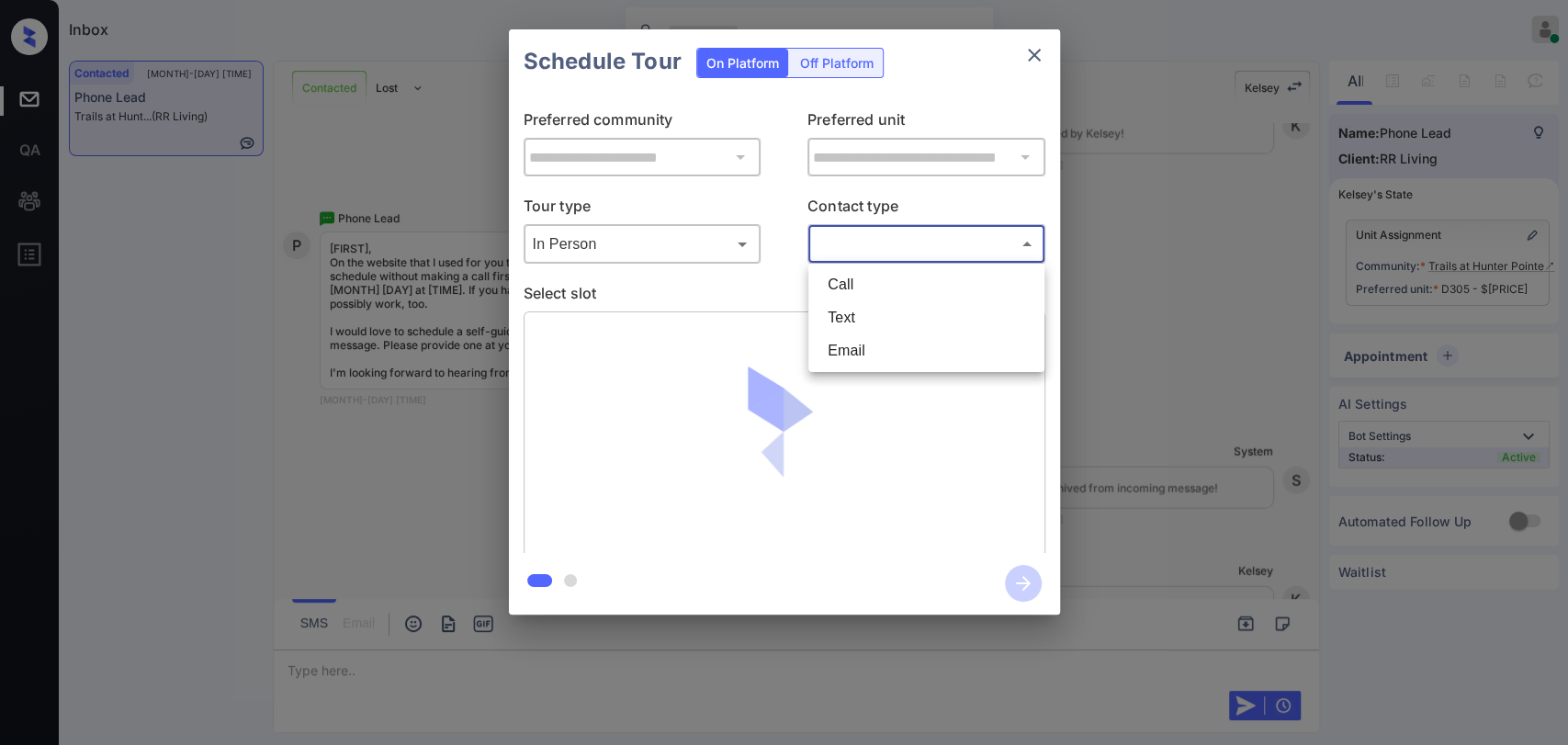click on "Text" at bounding box center [926, 318] 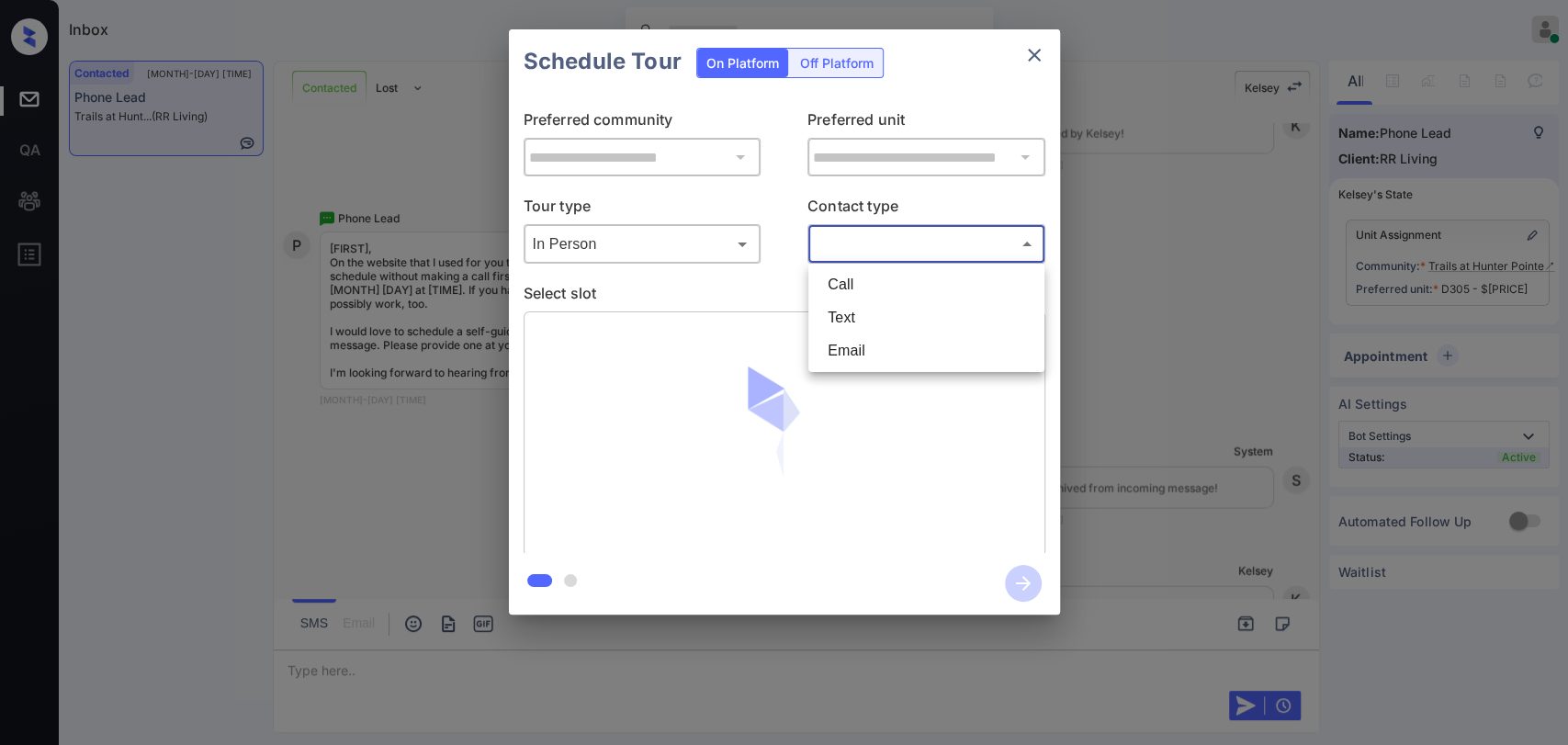 type on "****" 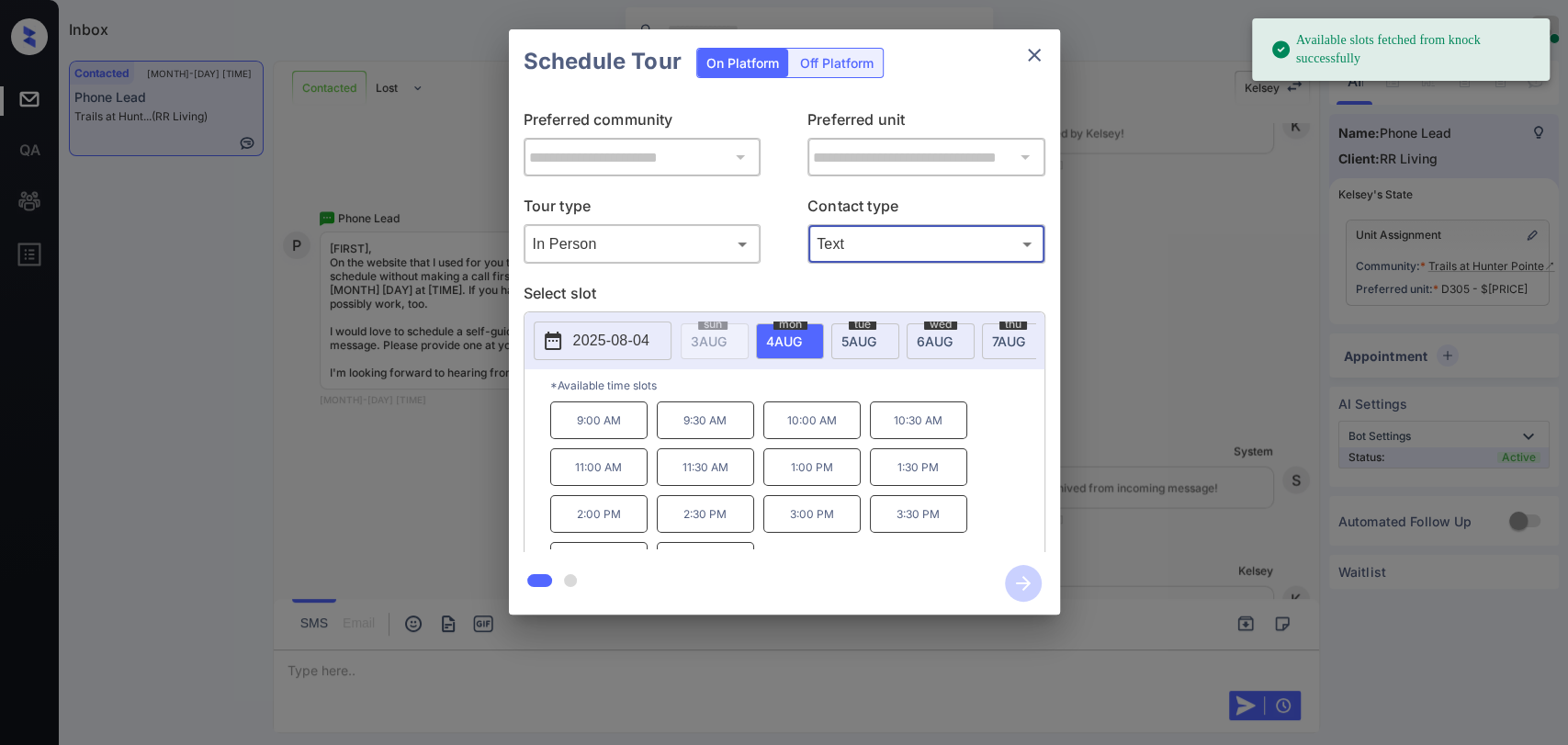 click on "2025-08-04" at bounding box center [611, 341] 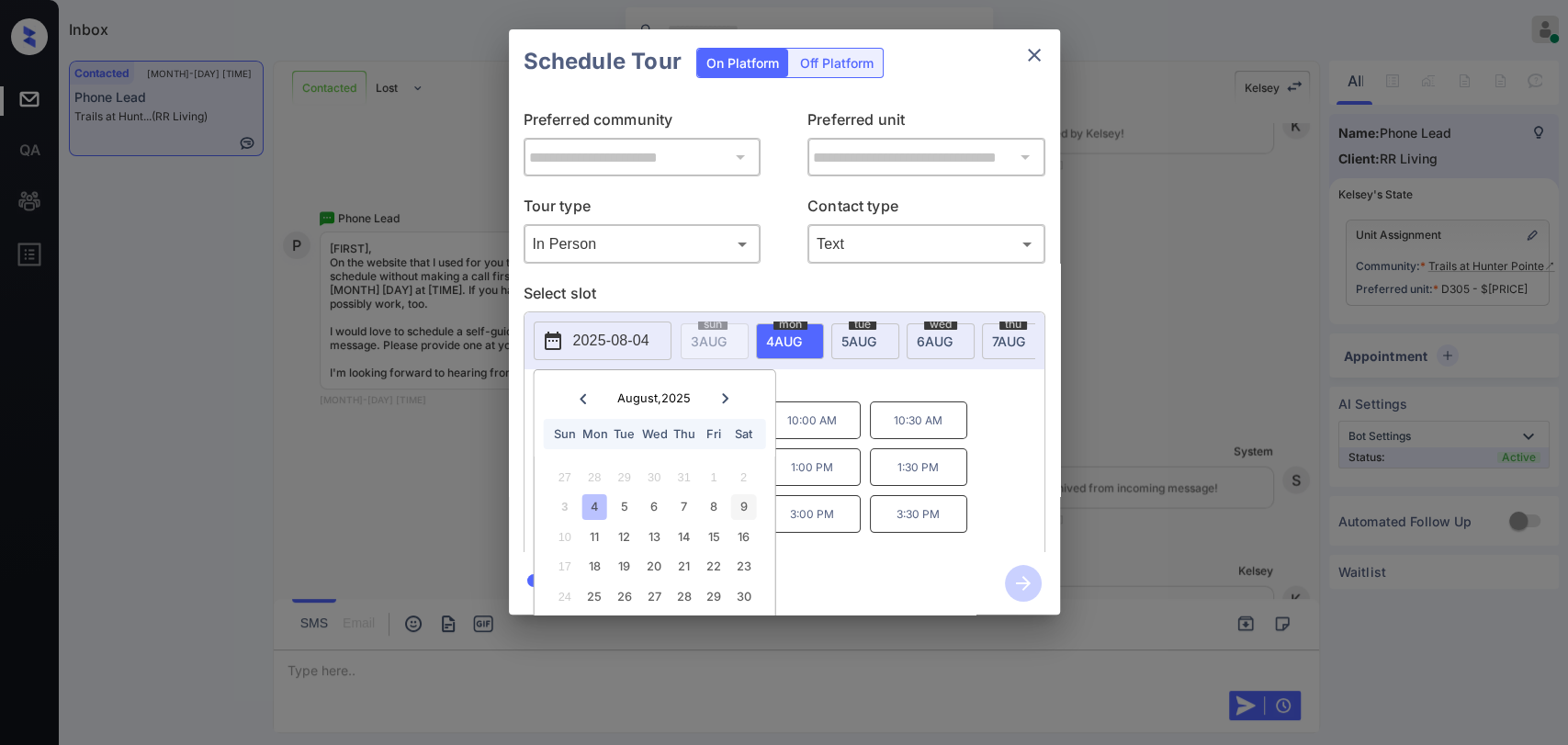 click on "9" at bounding box center [743, 506] 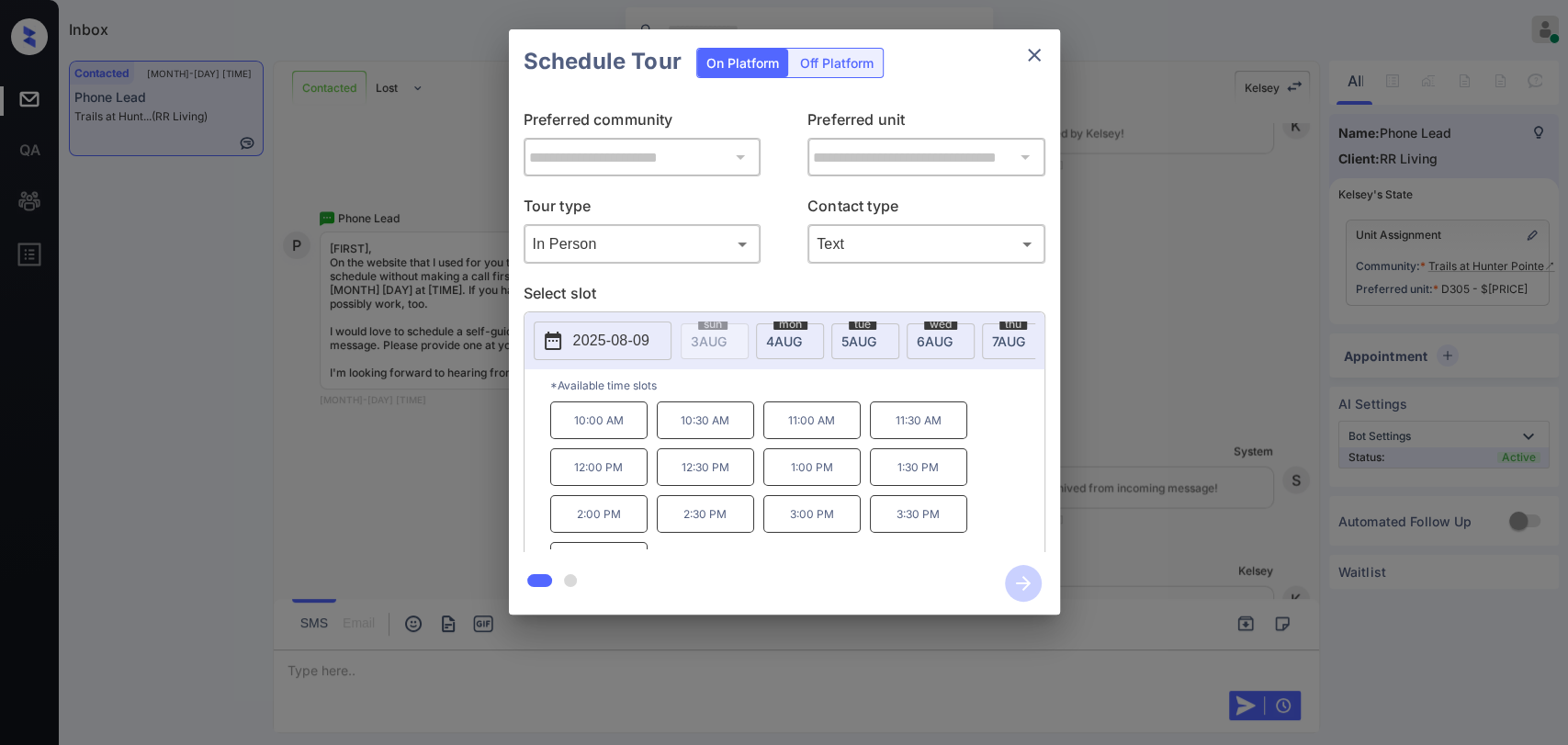 click on "*Available time slots" at bounding box center (797, 385) 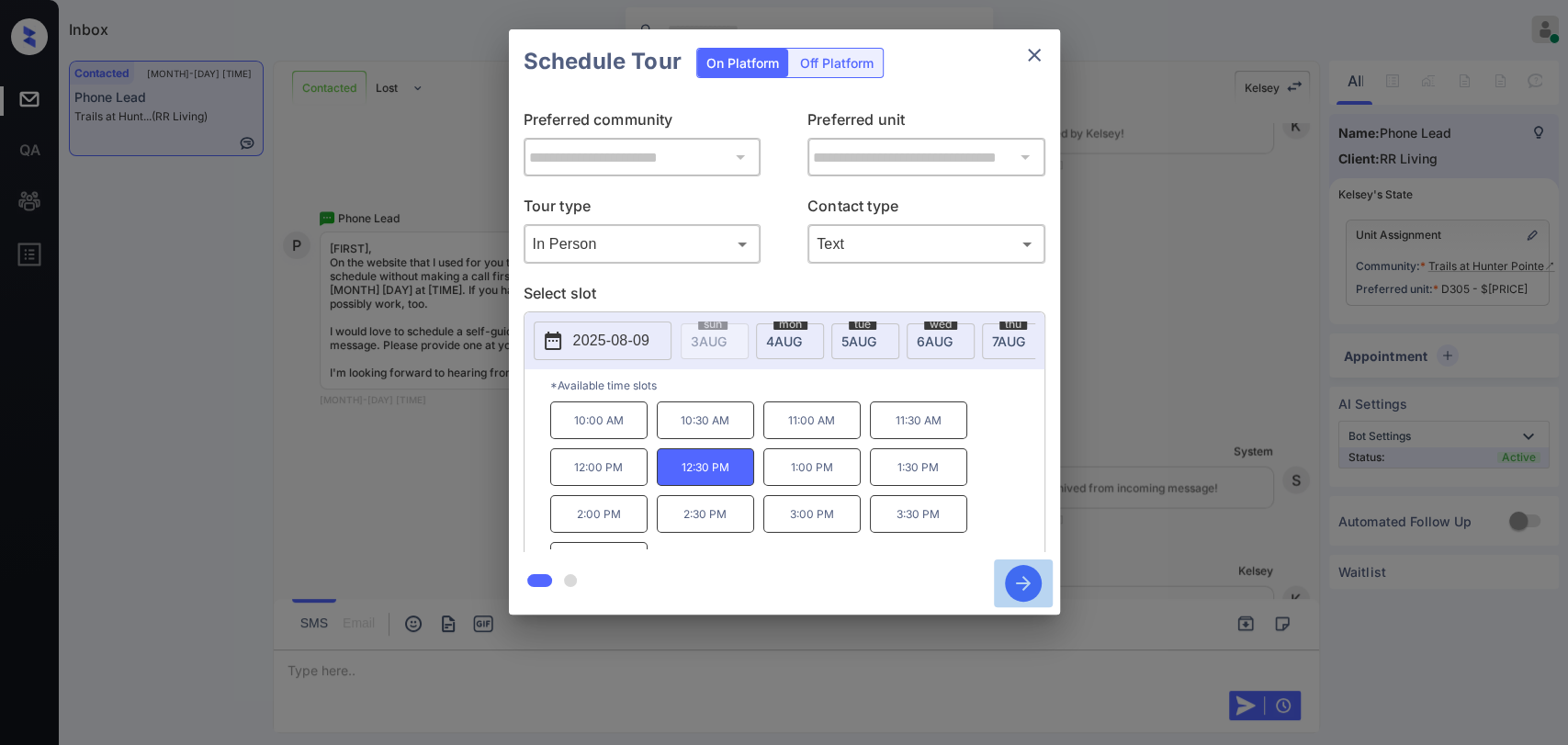 click 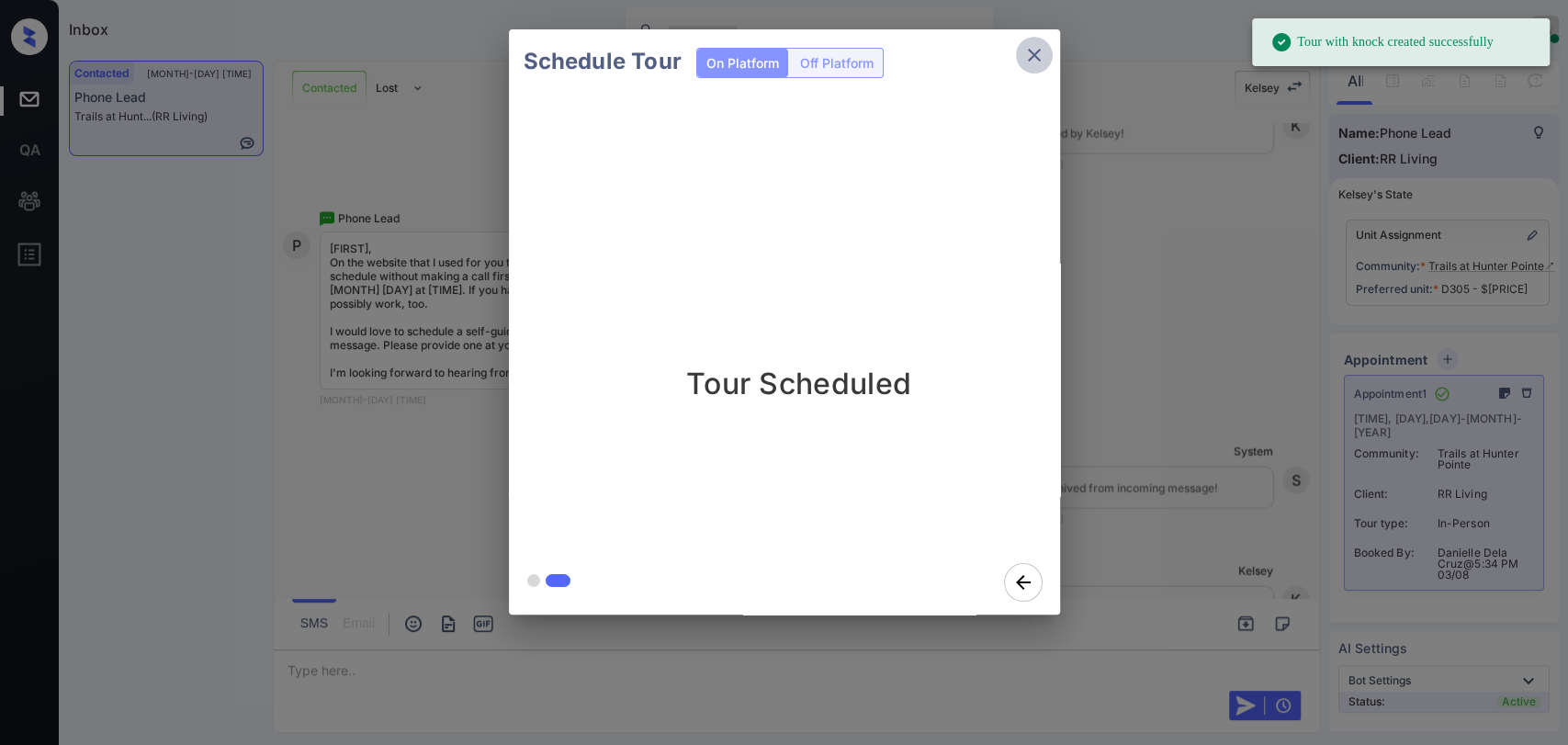 click 